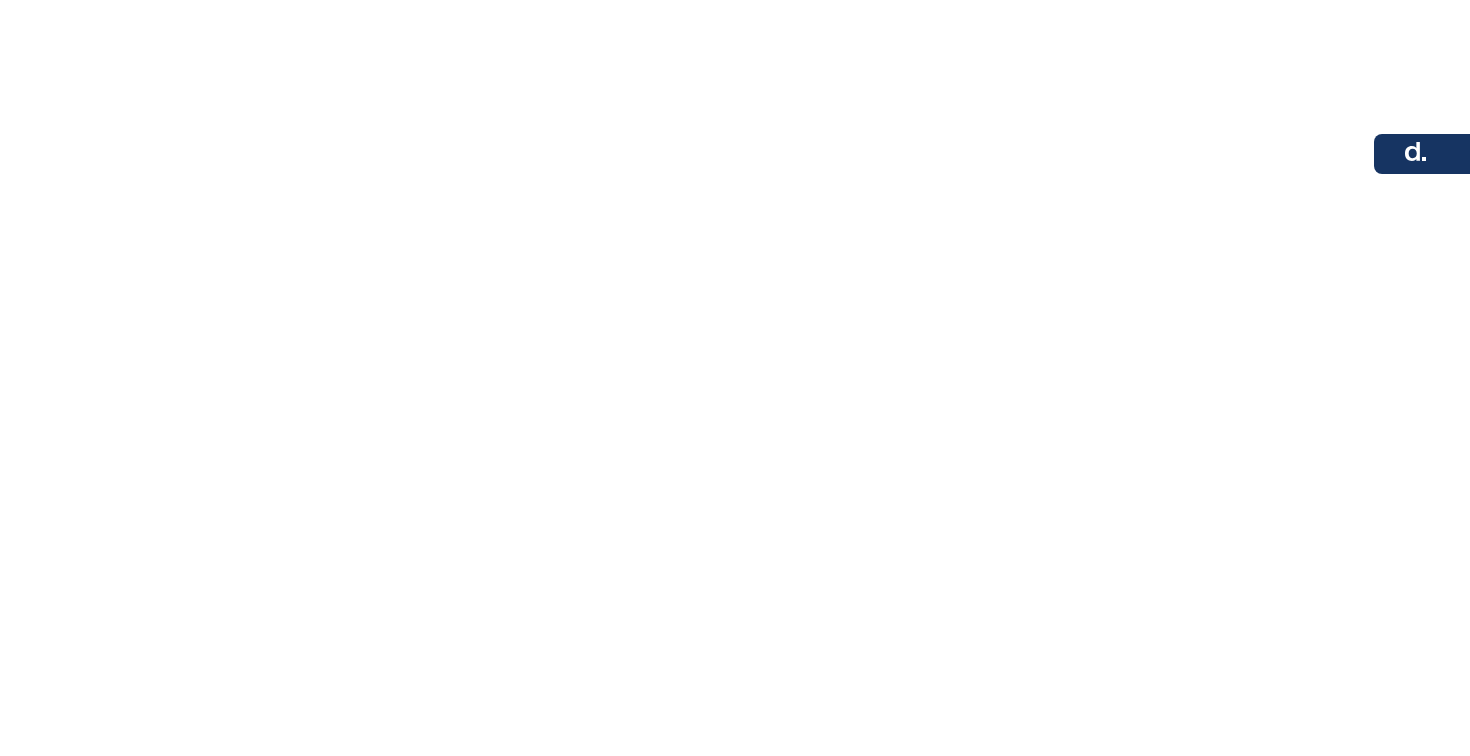 scroll, scrollTop: 0, scrollLeft: 0, axis: both 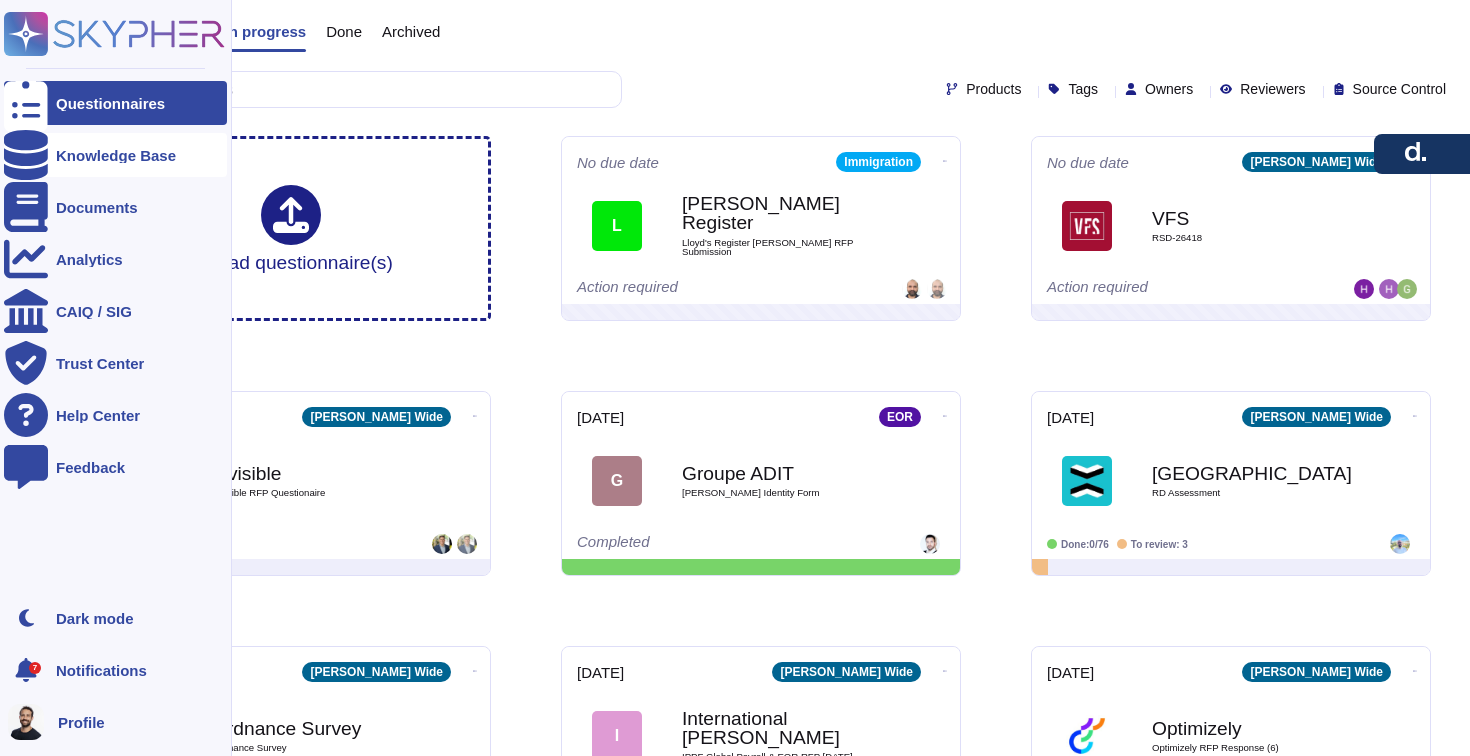 click on "Knowledge Base" at bounding box center [115, 155] 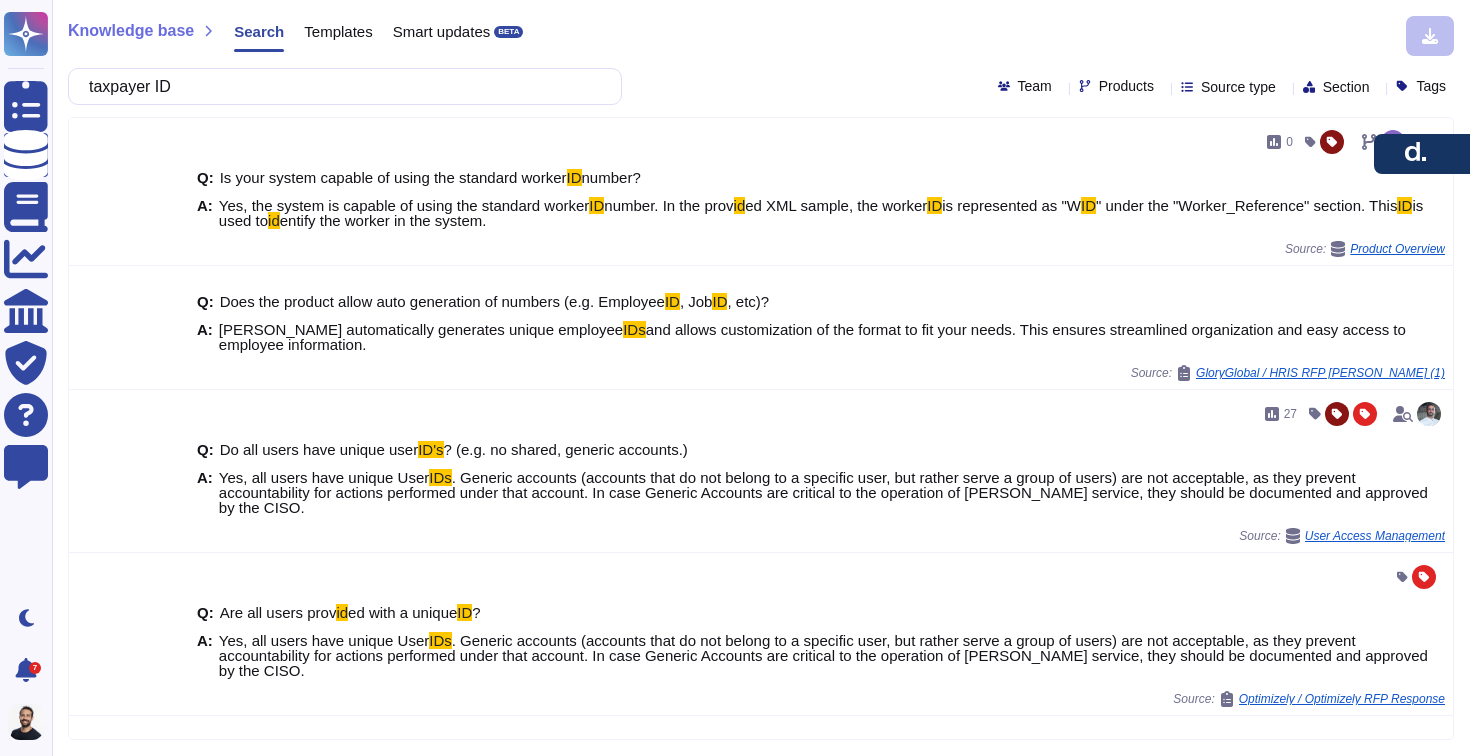 click on "taxpayer ID" at bounding box center (340, 86) 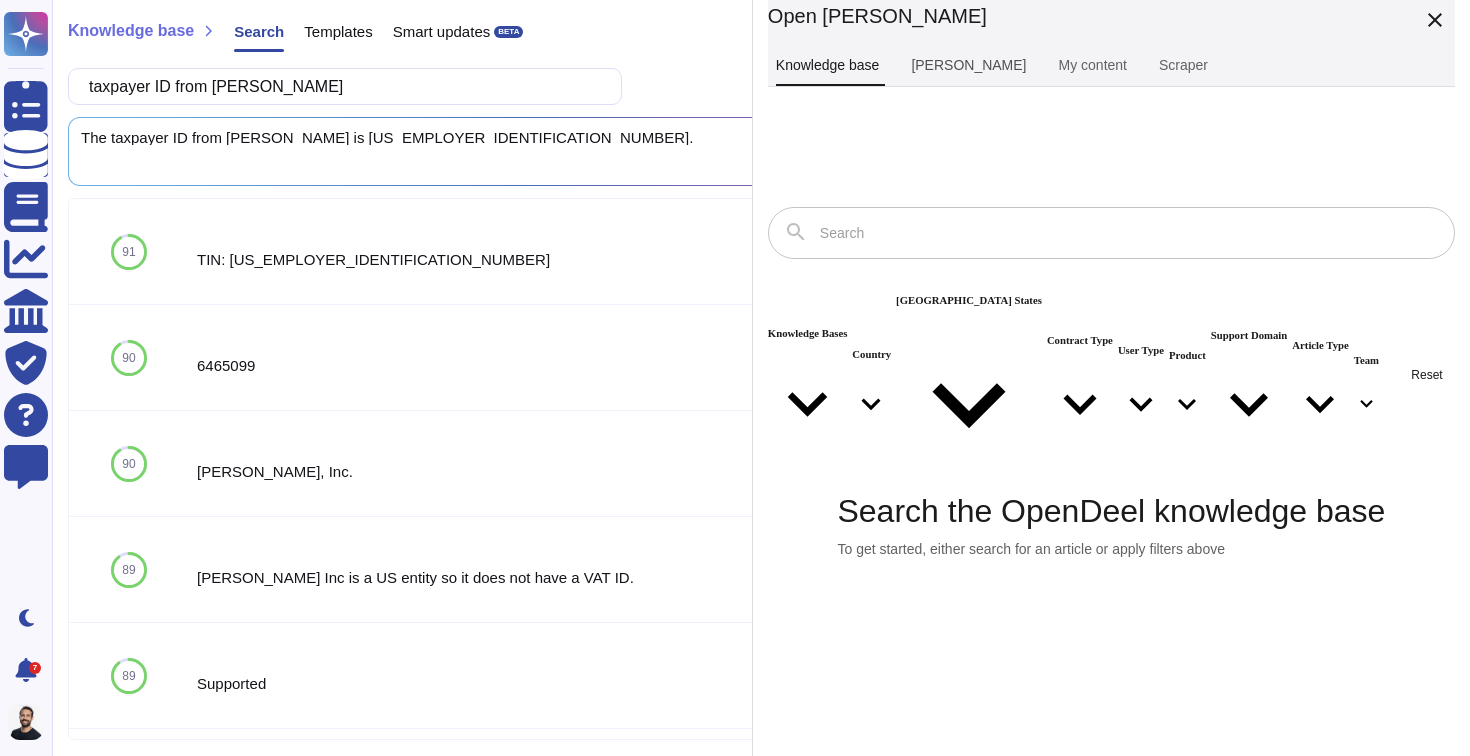 click on "[PERSON_NAME]" at bounding box center [968, 66] 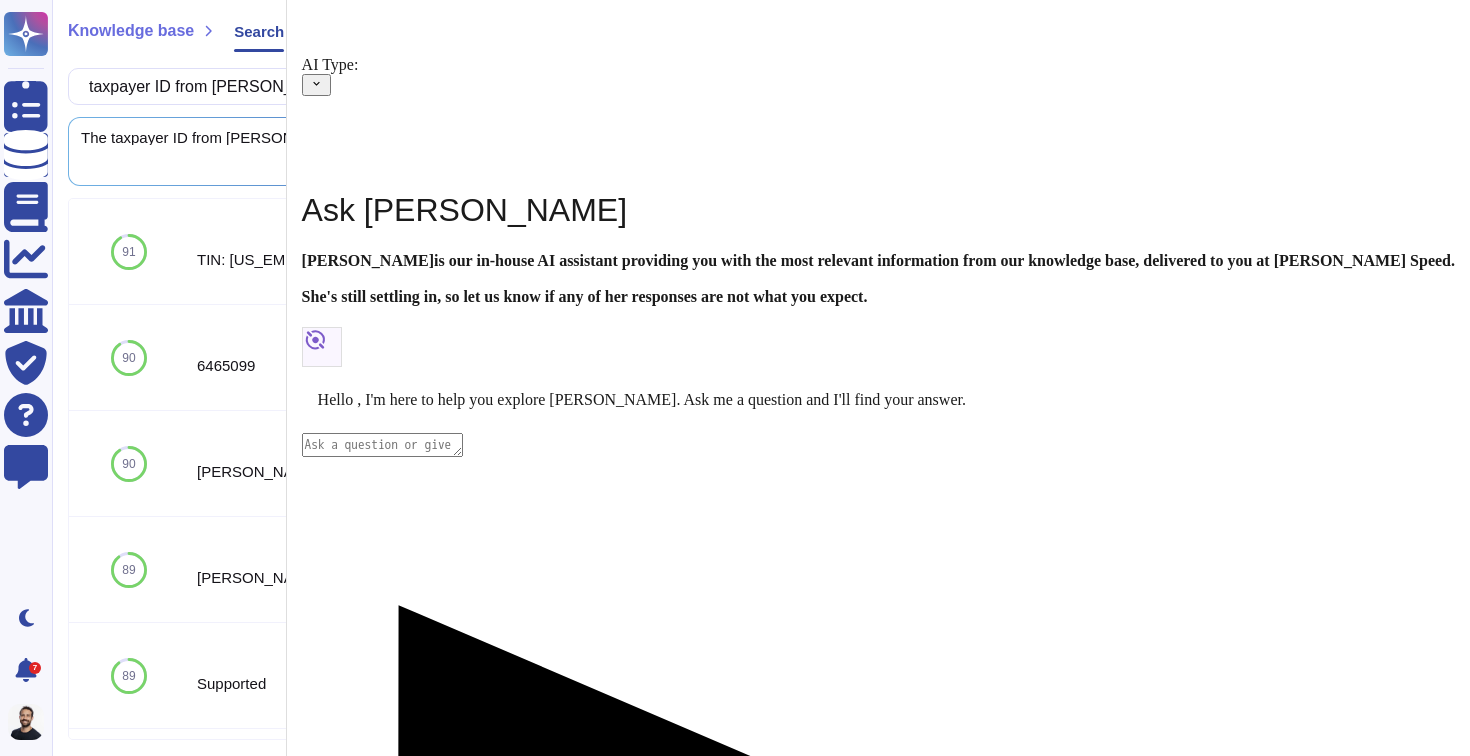 scroll, scrollTop: 174, scrollLeft: 0, axis: vertical 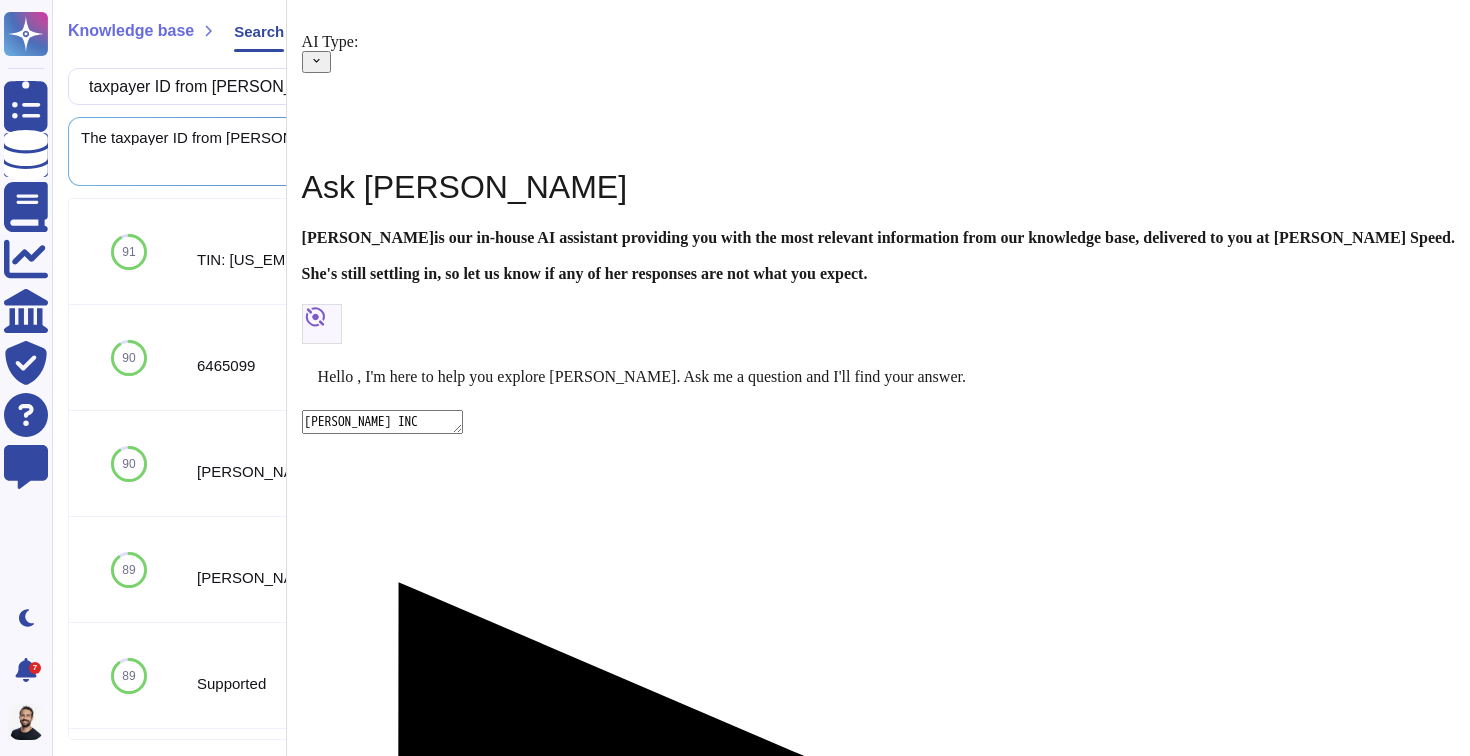 type on "[PERSON_NAME] INC taxpayer ID" 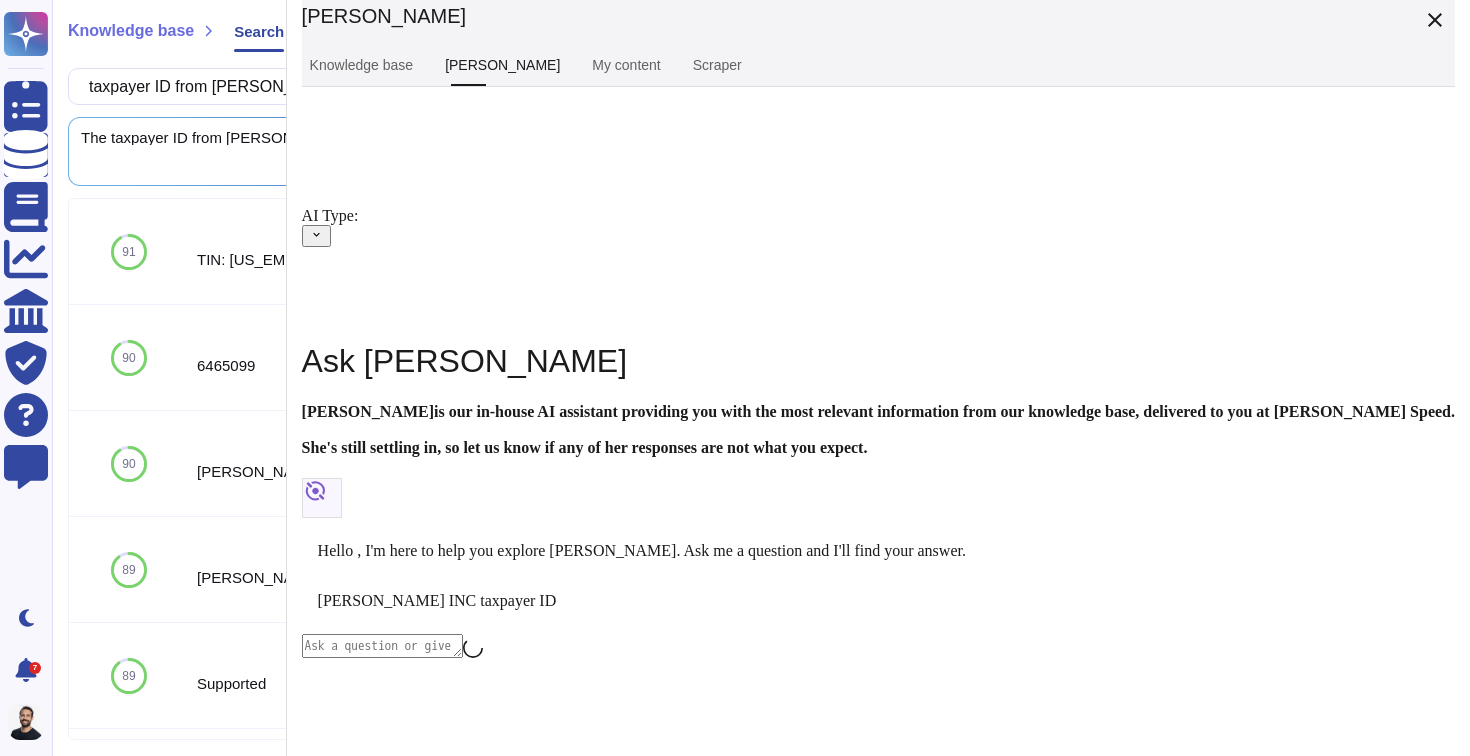 scroll, scrollTop: 311, scrollLeft: 0, axis: vertical 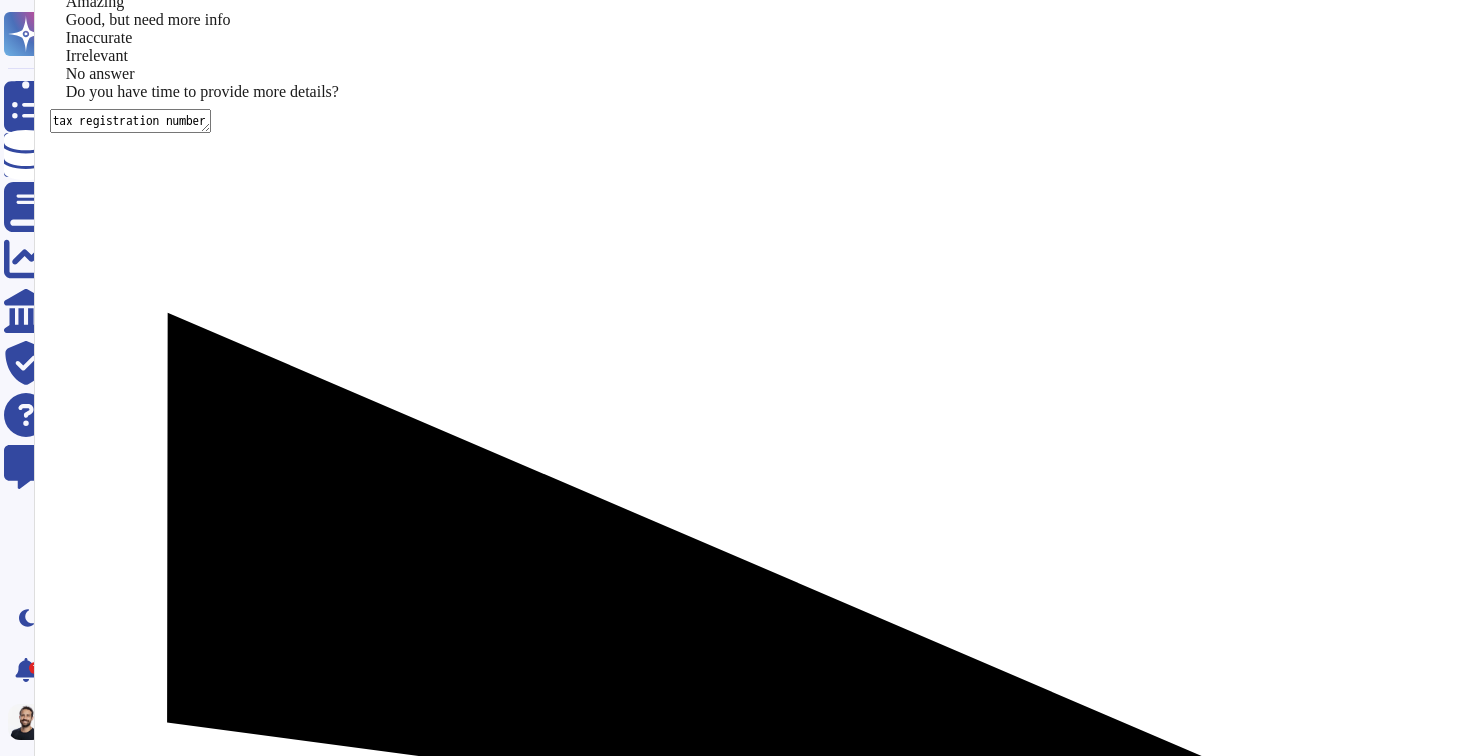 type on "tax registration number of [PERSON_NAME] INC?" 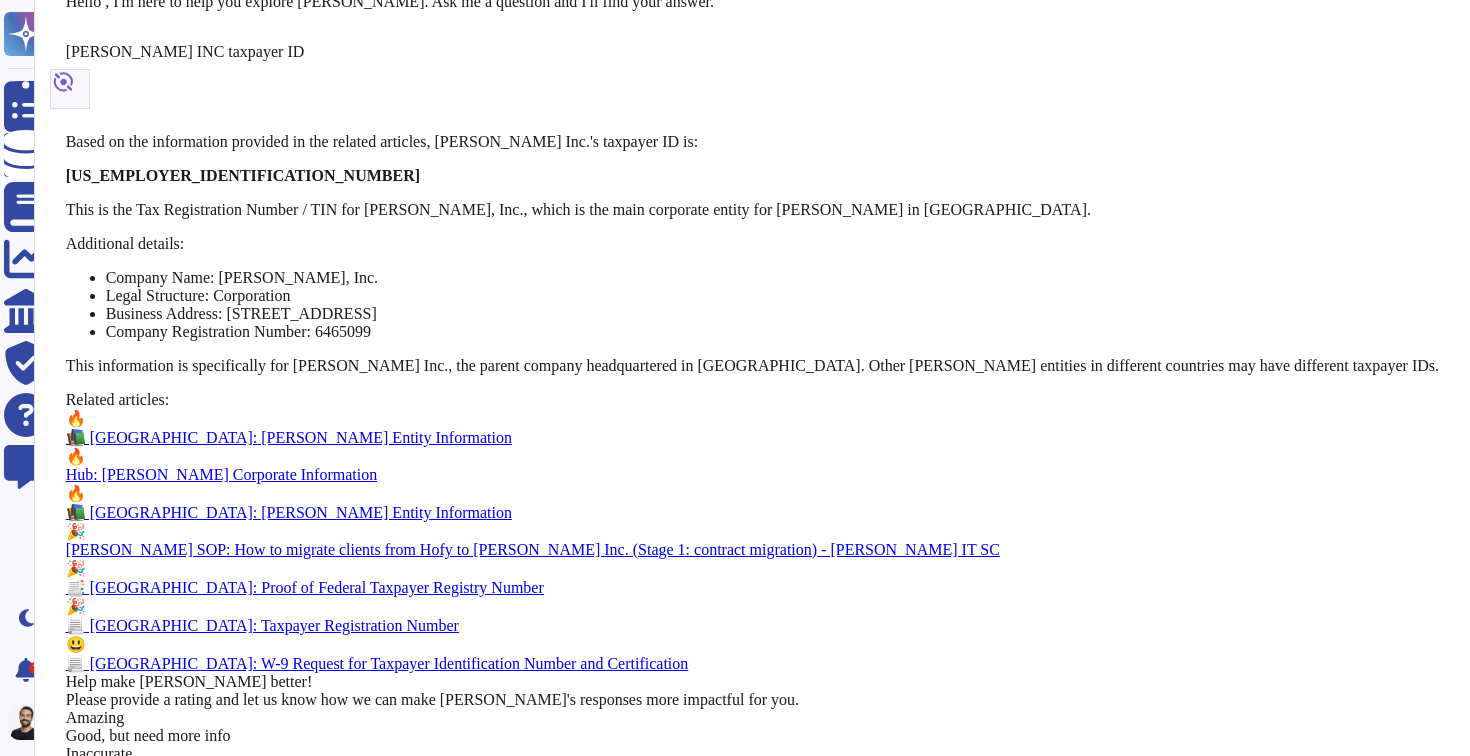 scroll, scrollTop: 547, scrollLeft: 0, axis: vertical 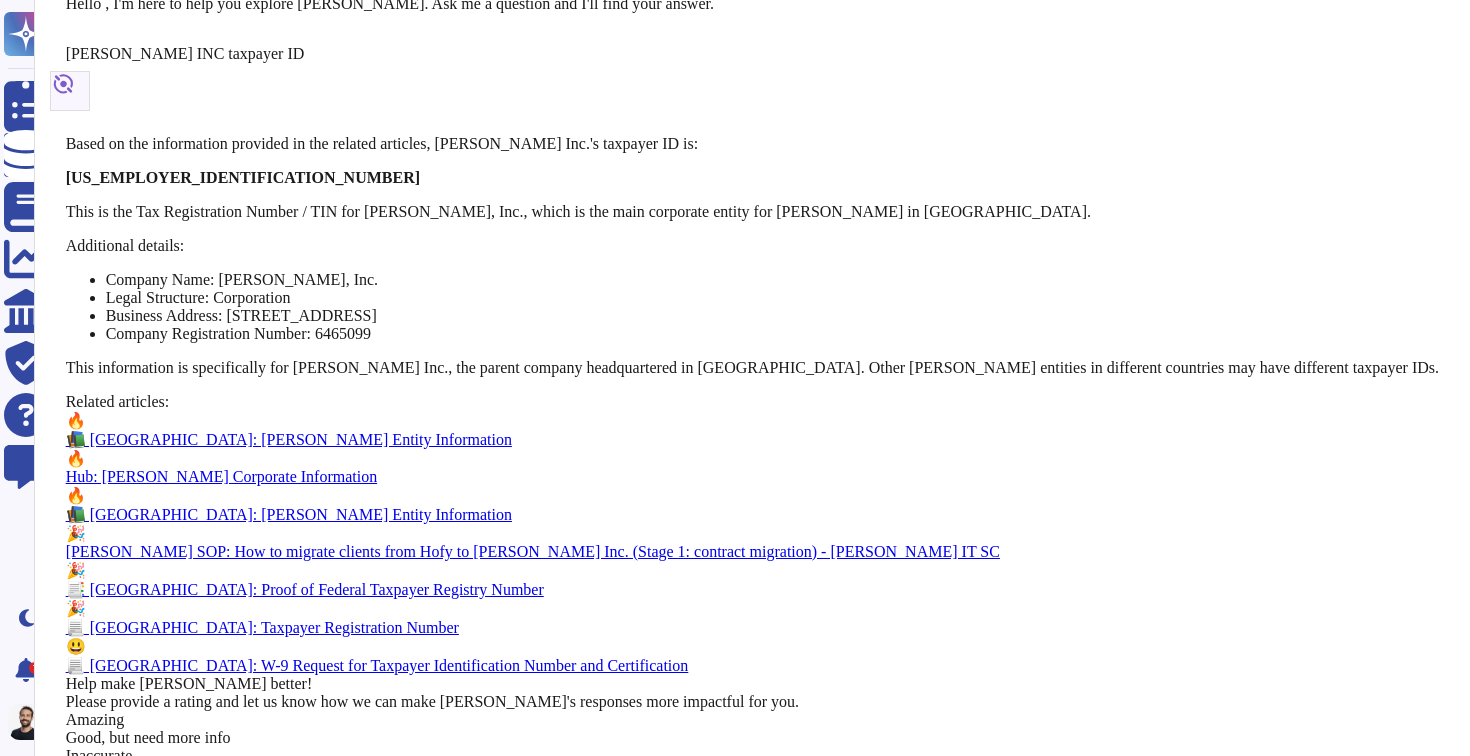 drag, startPoint x: 985, startPoint y: 372, endPoint x: 858, endPoint y: 373, distance: 127.00394 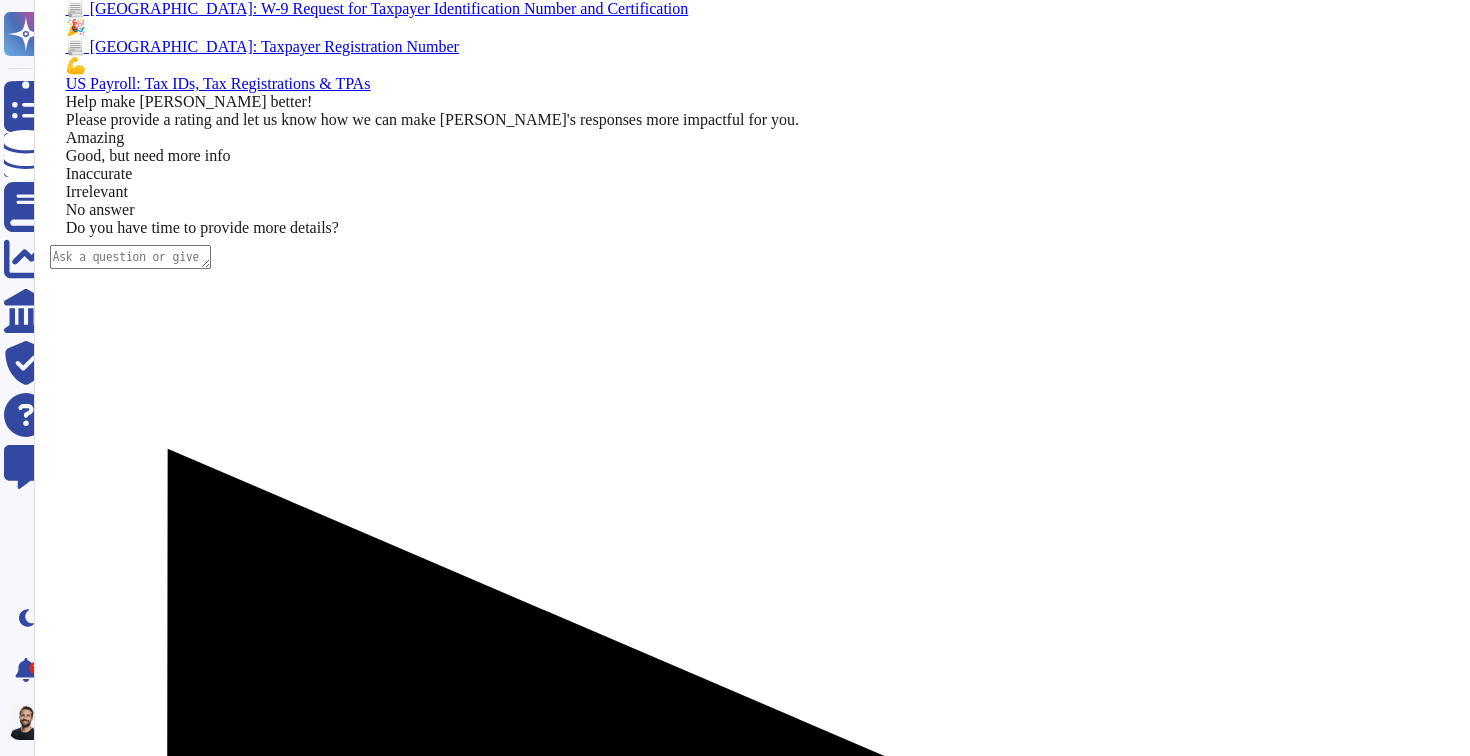 scroll, scrollTop: 1770, scrollLeft: 0, axis: vertical 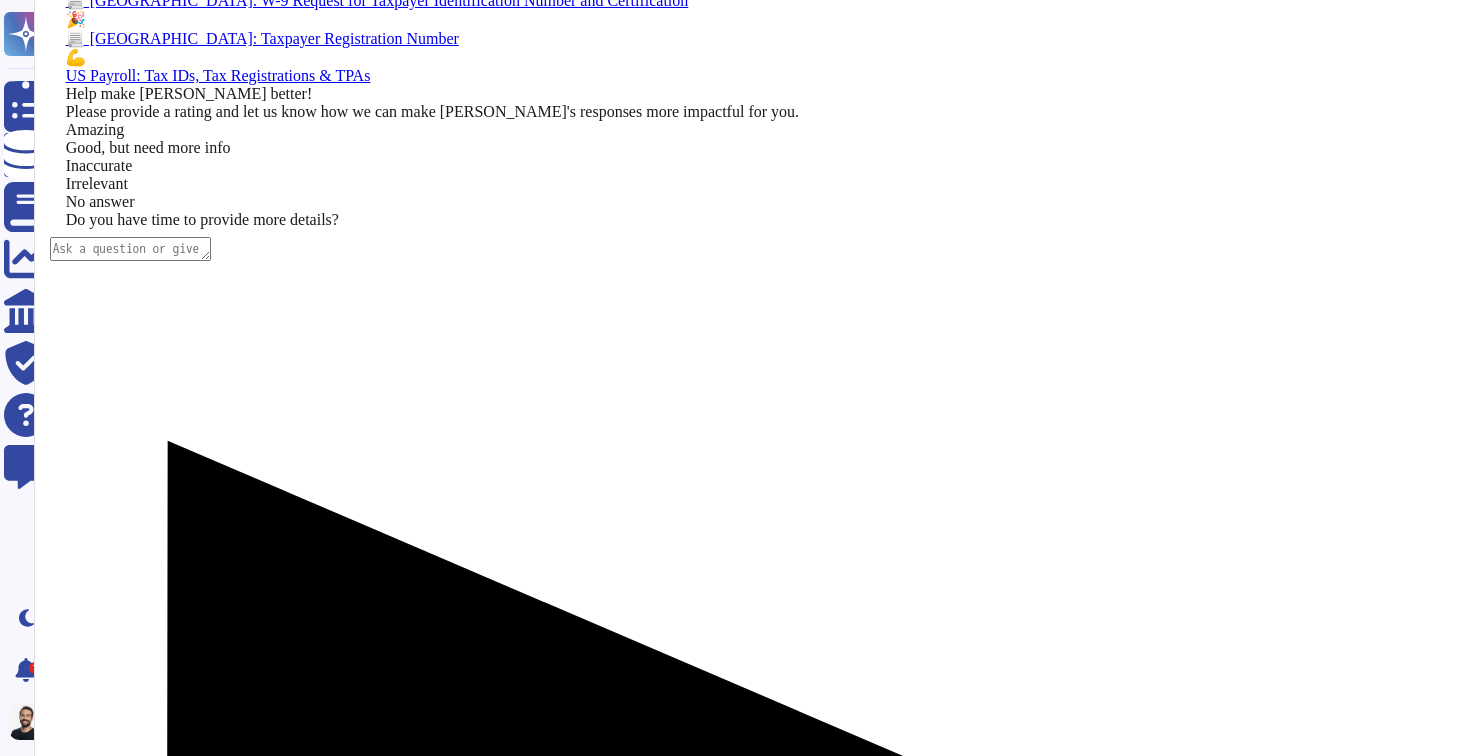 drag, startPoint x: 995, startPoint y: 270, endPoint x: 872, endPoint y: 274, distance: 123.065025 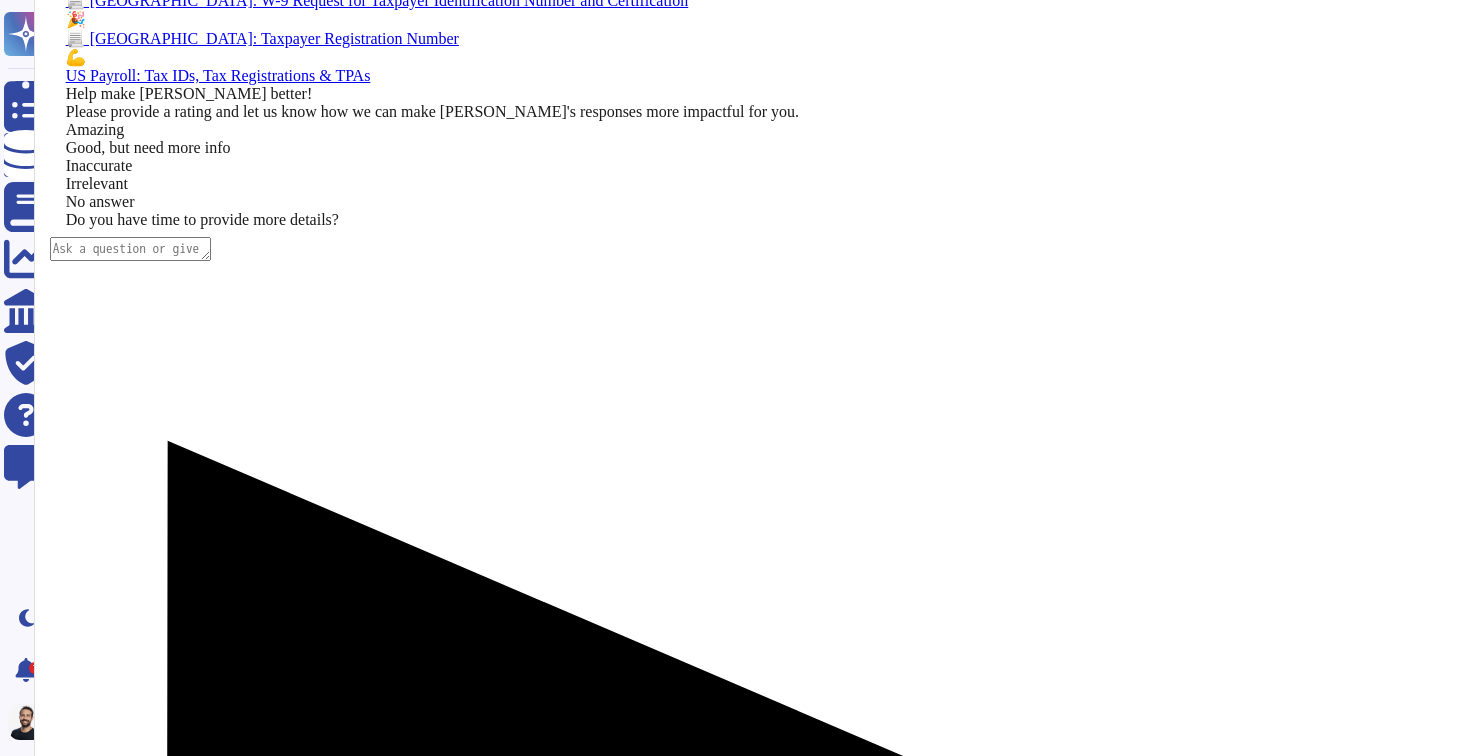 click on "taxpayer ID from [PERSON_NAME]" at bounding box center [340, 86] 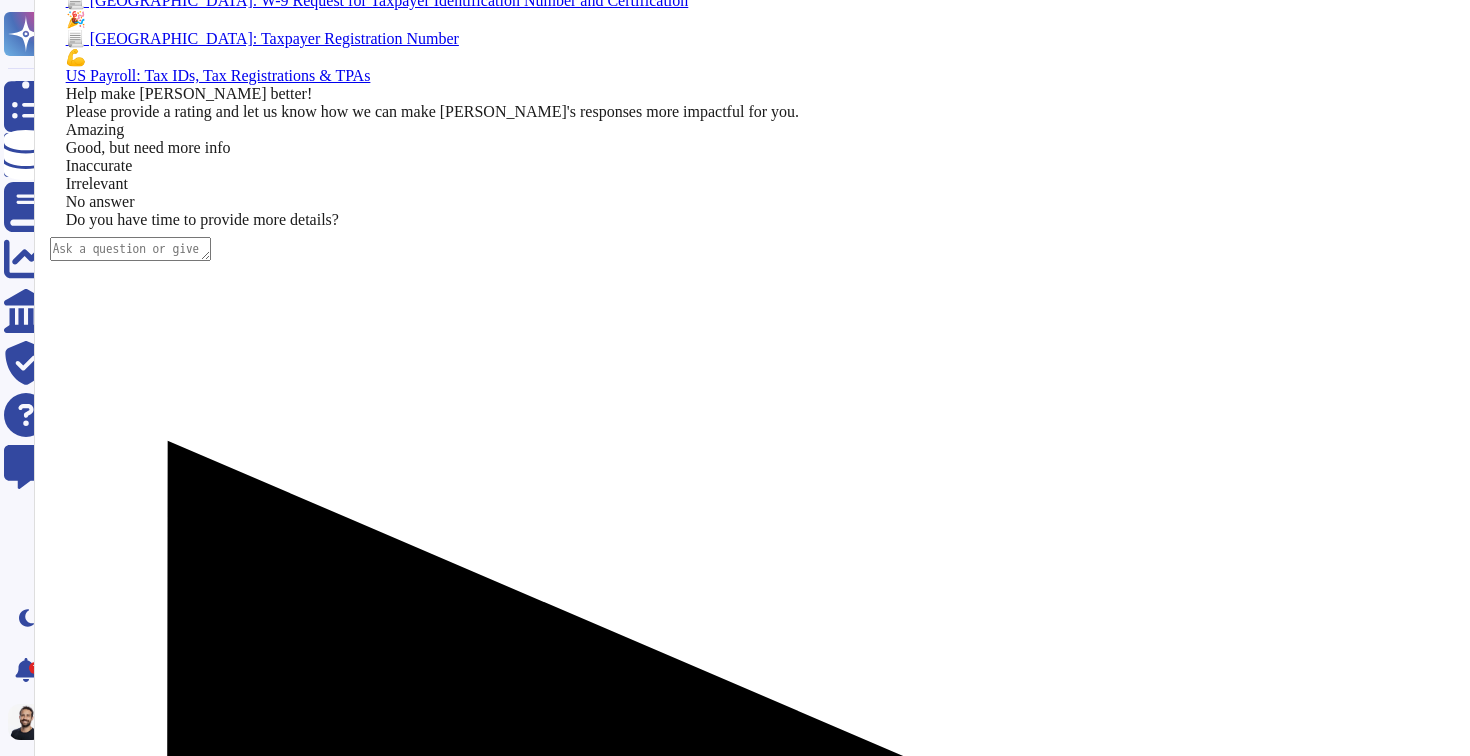 scroll, scrollTop: 0, scrollLeft: 0, axis: both 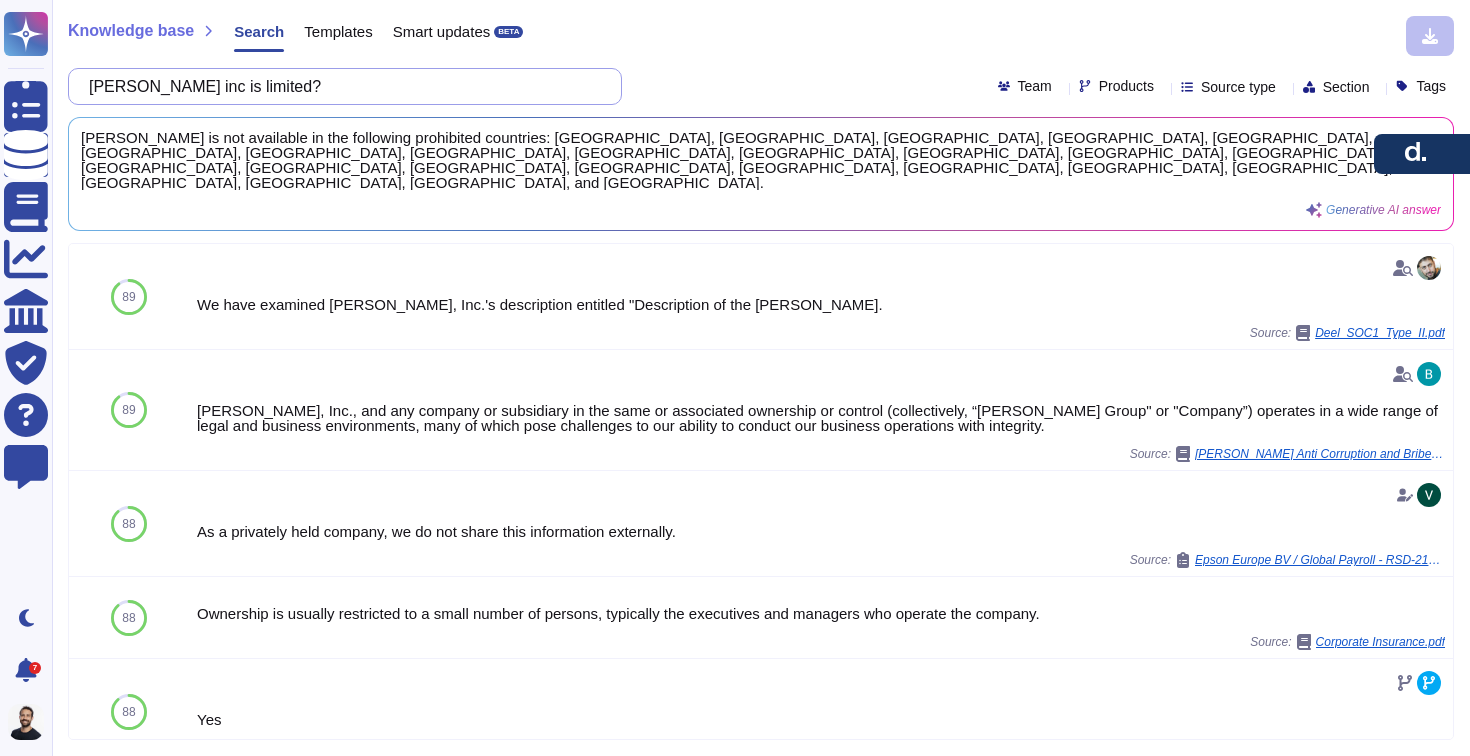 click on "[PERSON_NAME] inc is limited?" at bounding box center (340, 86) 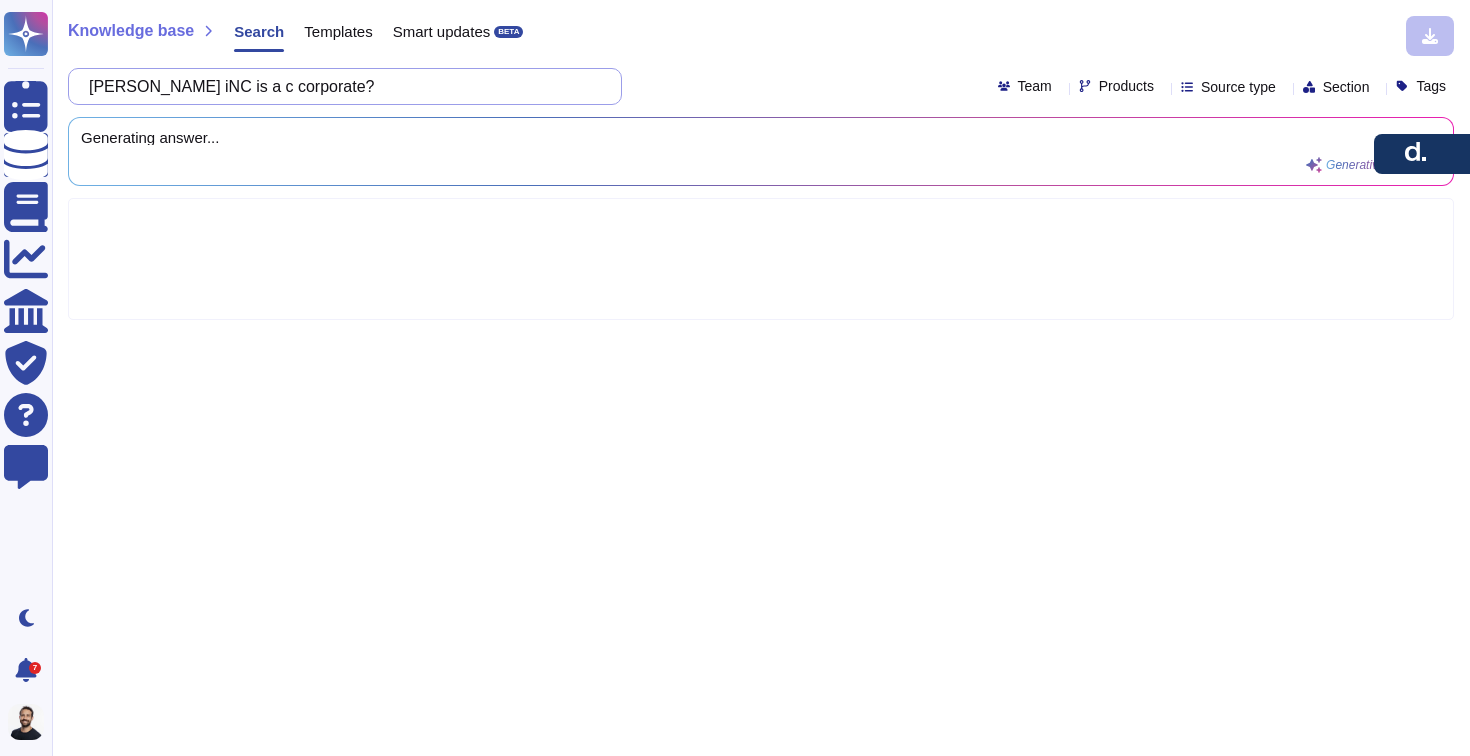 click on "[PERSON_NAME] iNC is a c corporate?" at bounding box center (340, 86) 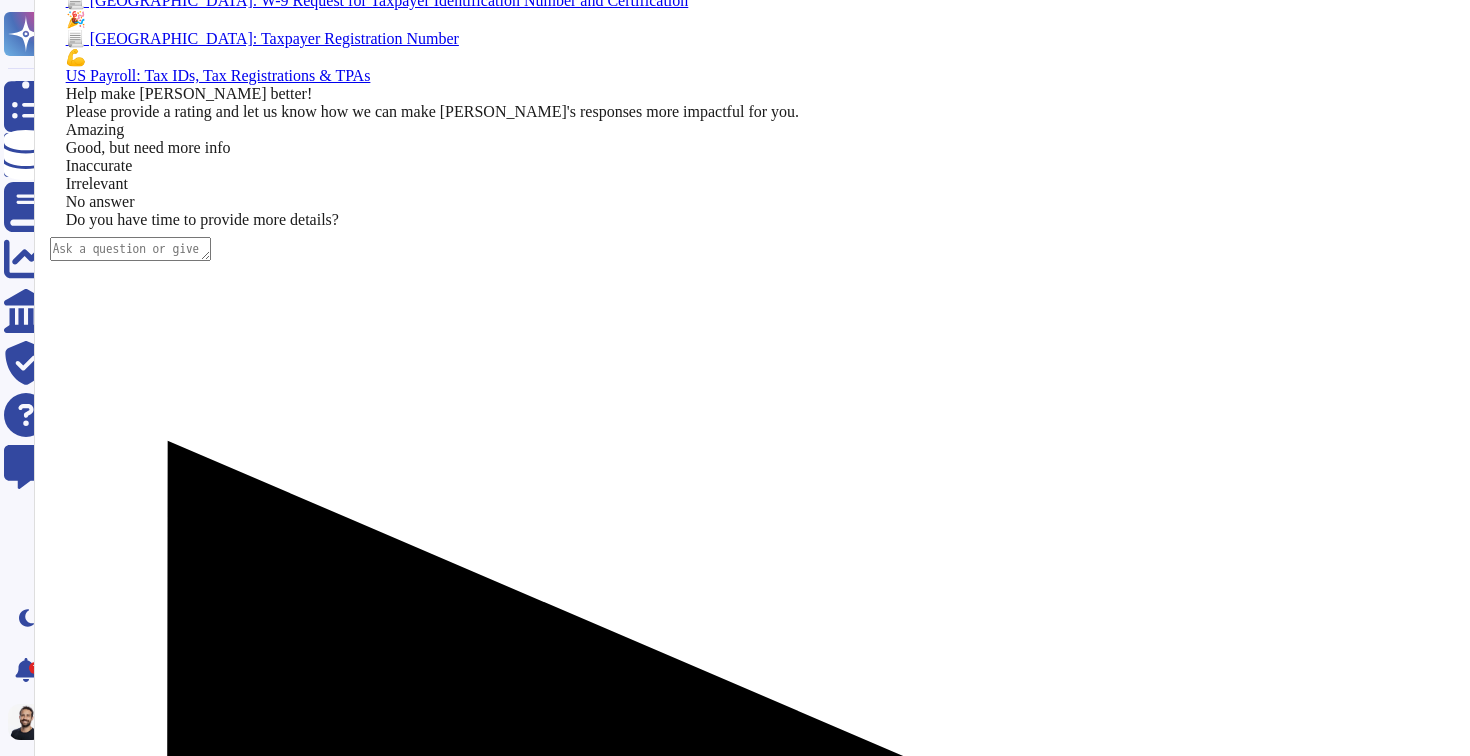 click at bounding box center (752, 955) 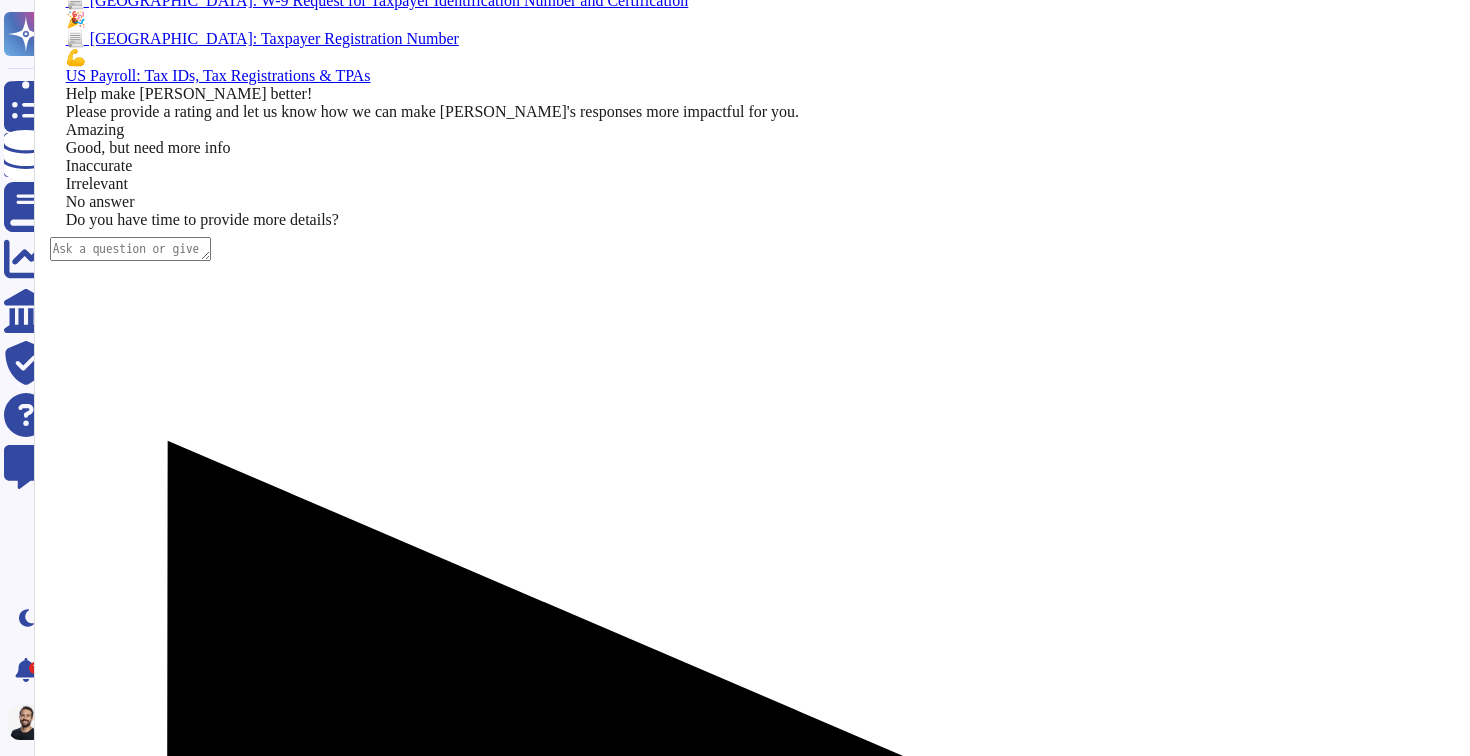 click at bounding box center [130, 249] 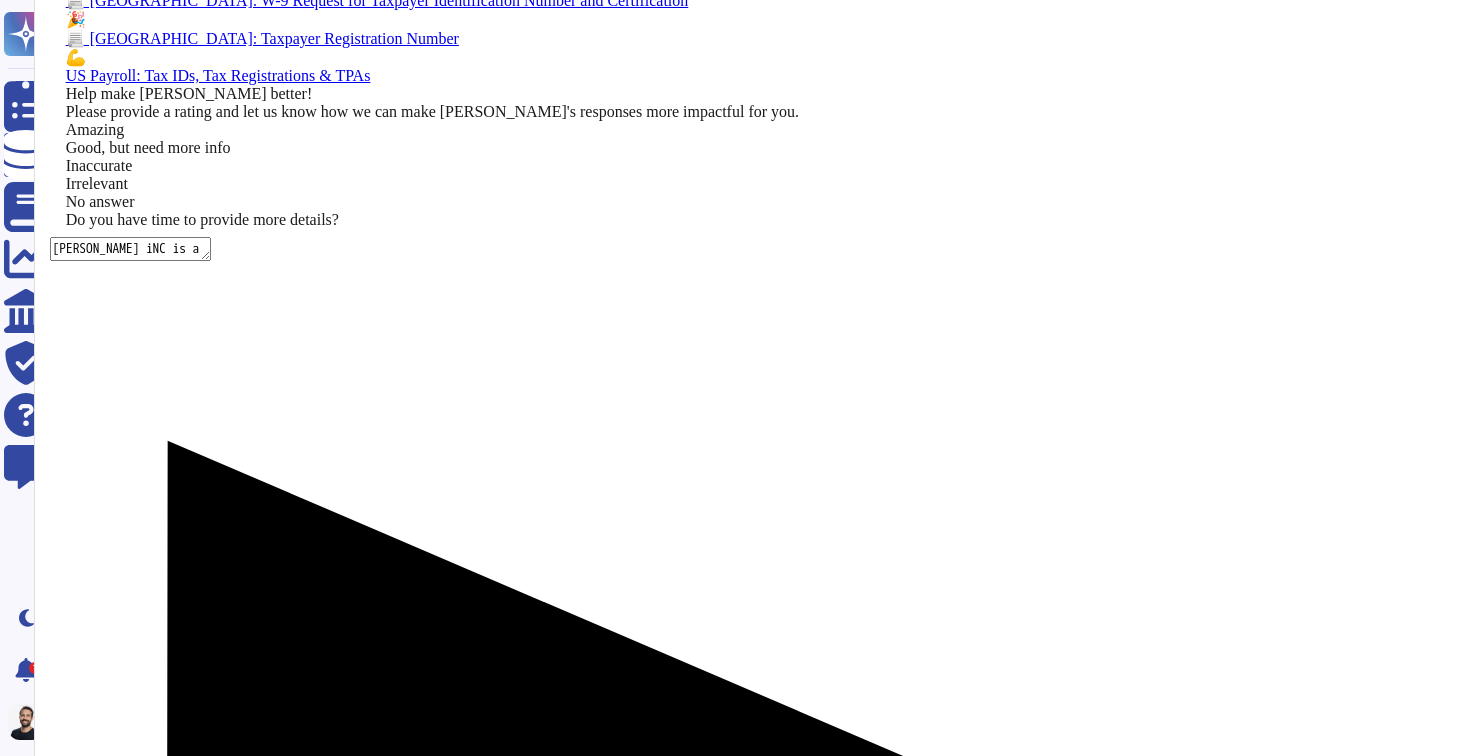 click on "[PERSON_NAME] iNC is a c corporate?" at bounding box center (130, 249) 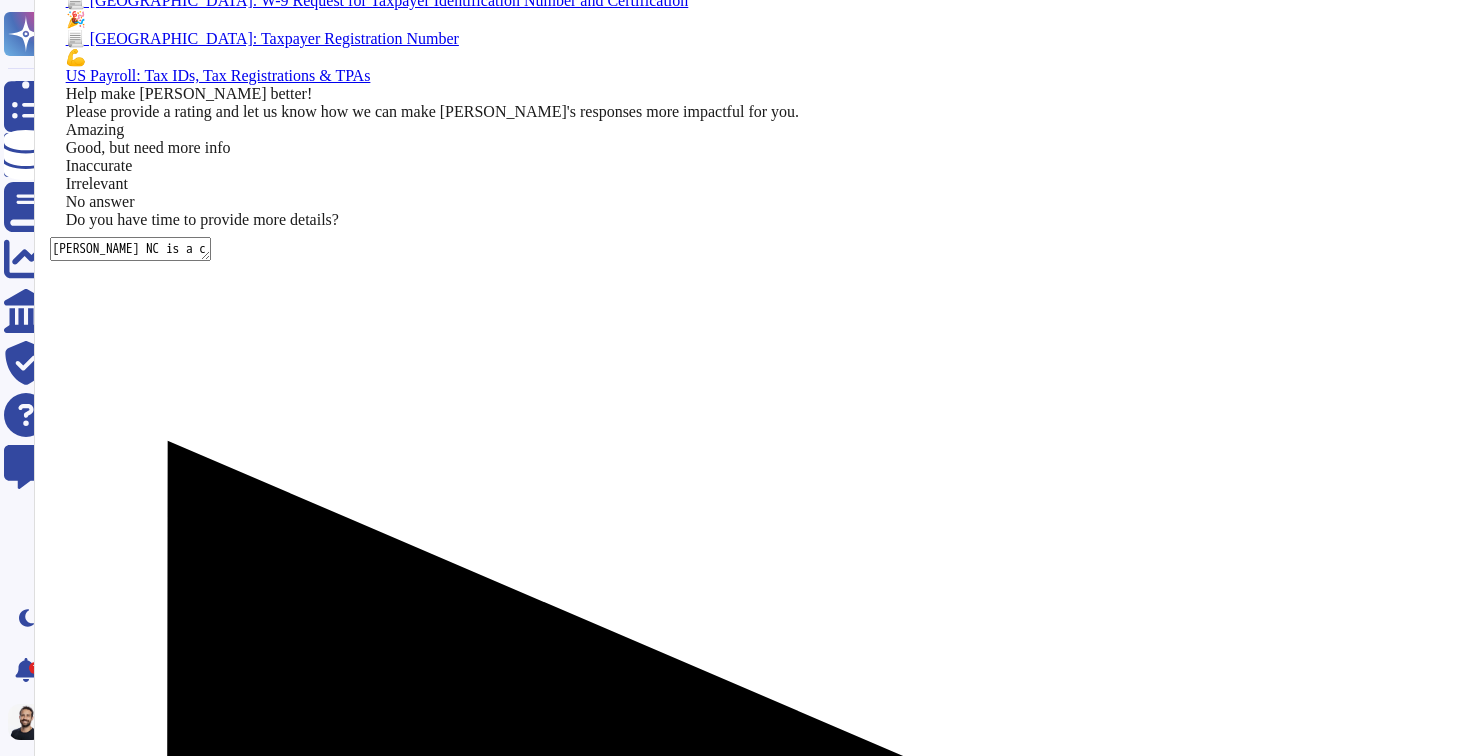 type on "[PERSON_NAME] INC is a c corporate?" 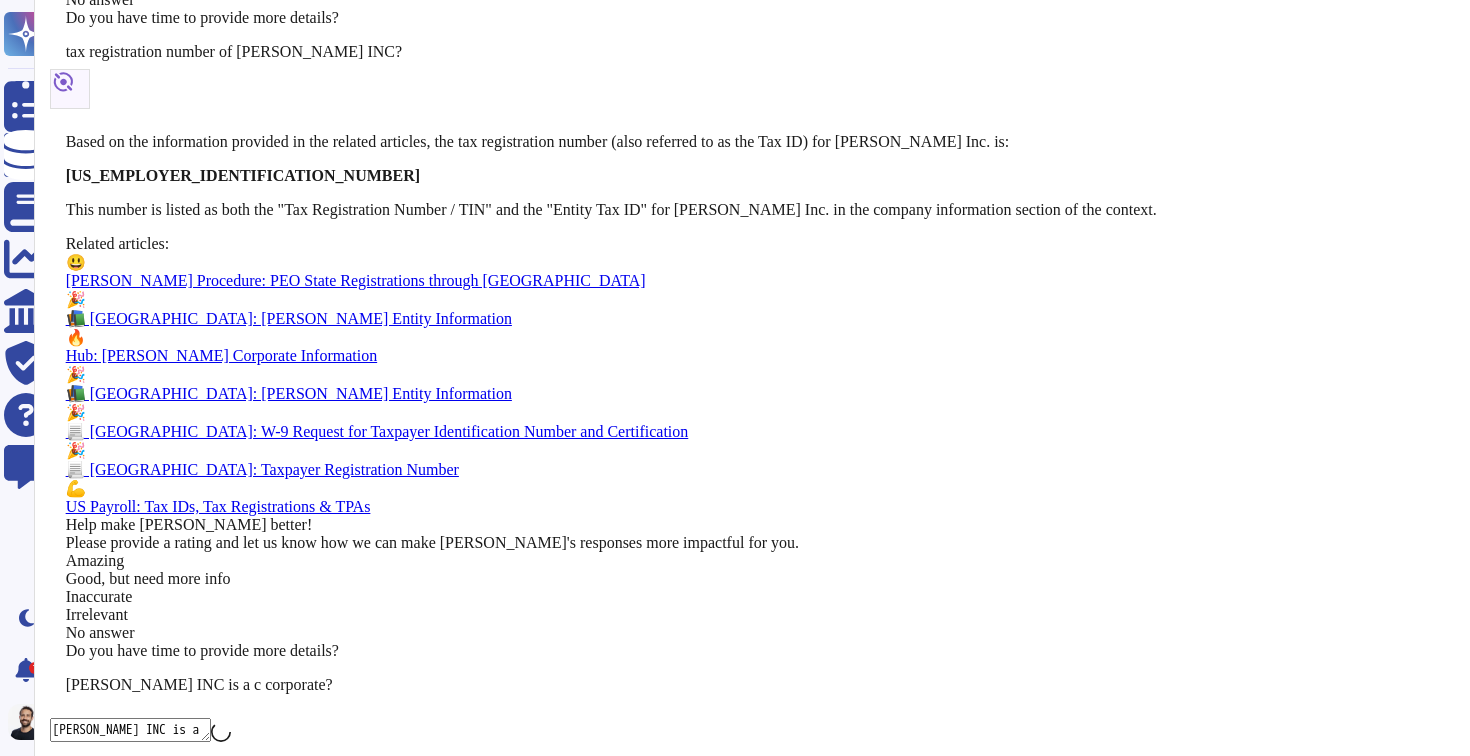 type 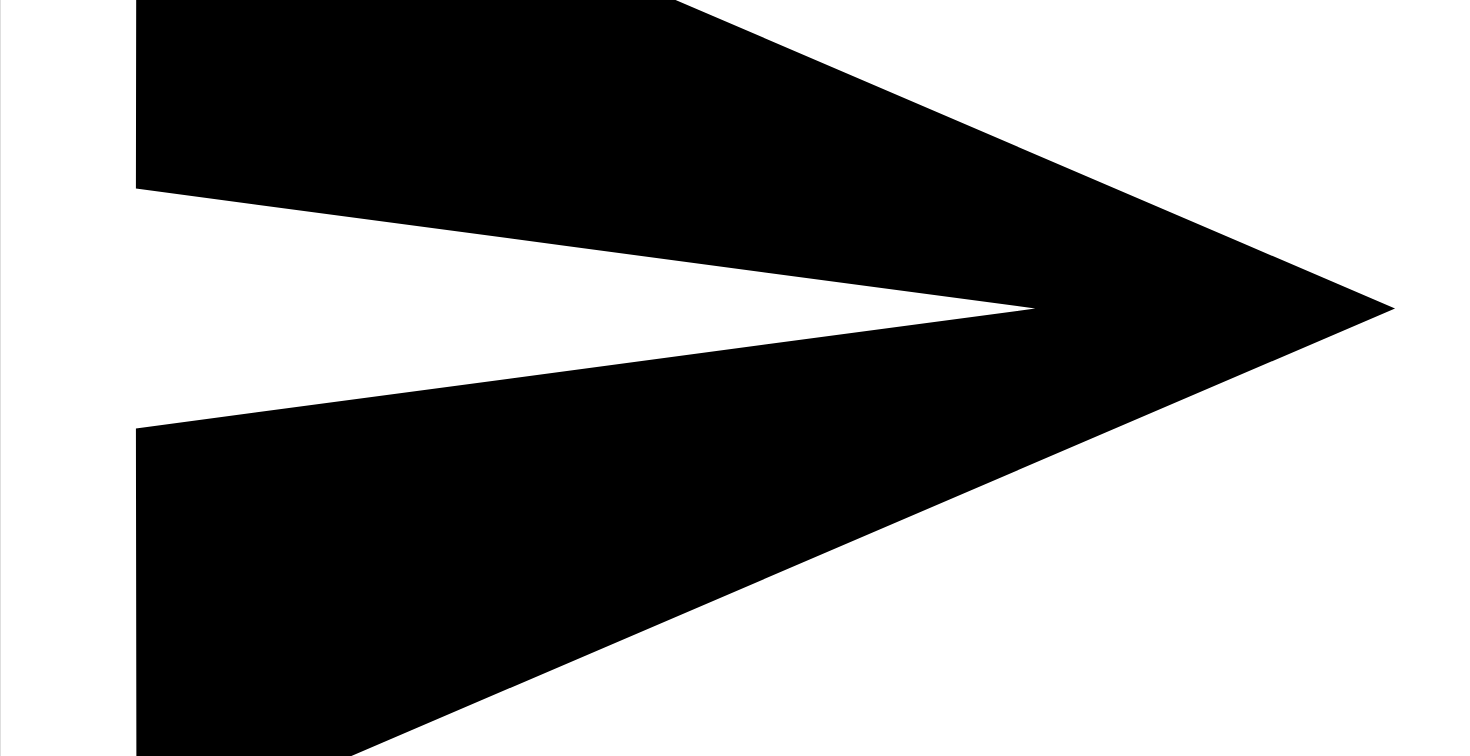 scroll, scrollTop: 3088, scrollLeft: 0, axis: vertical 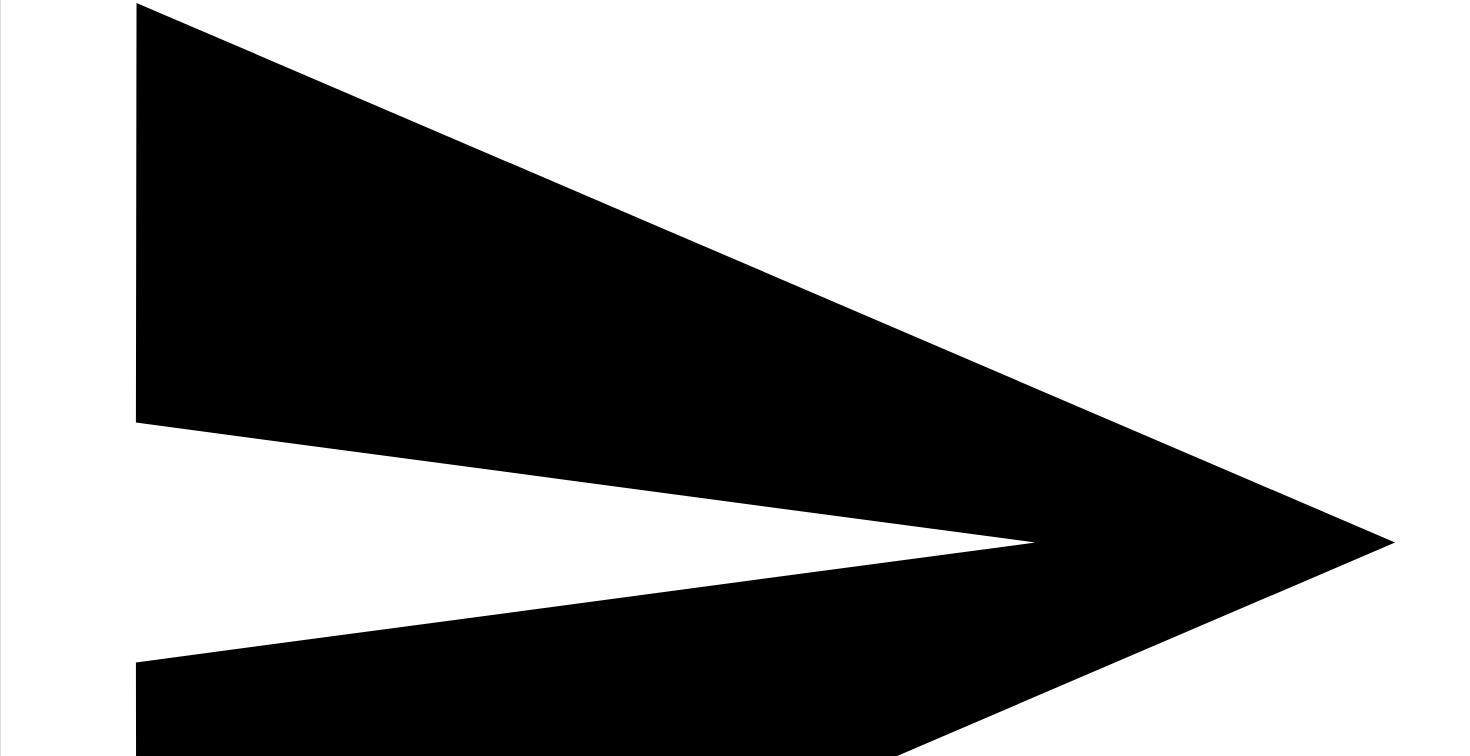 click on "About [PERSON_NAME]" at bounding box center (117, -552) 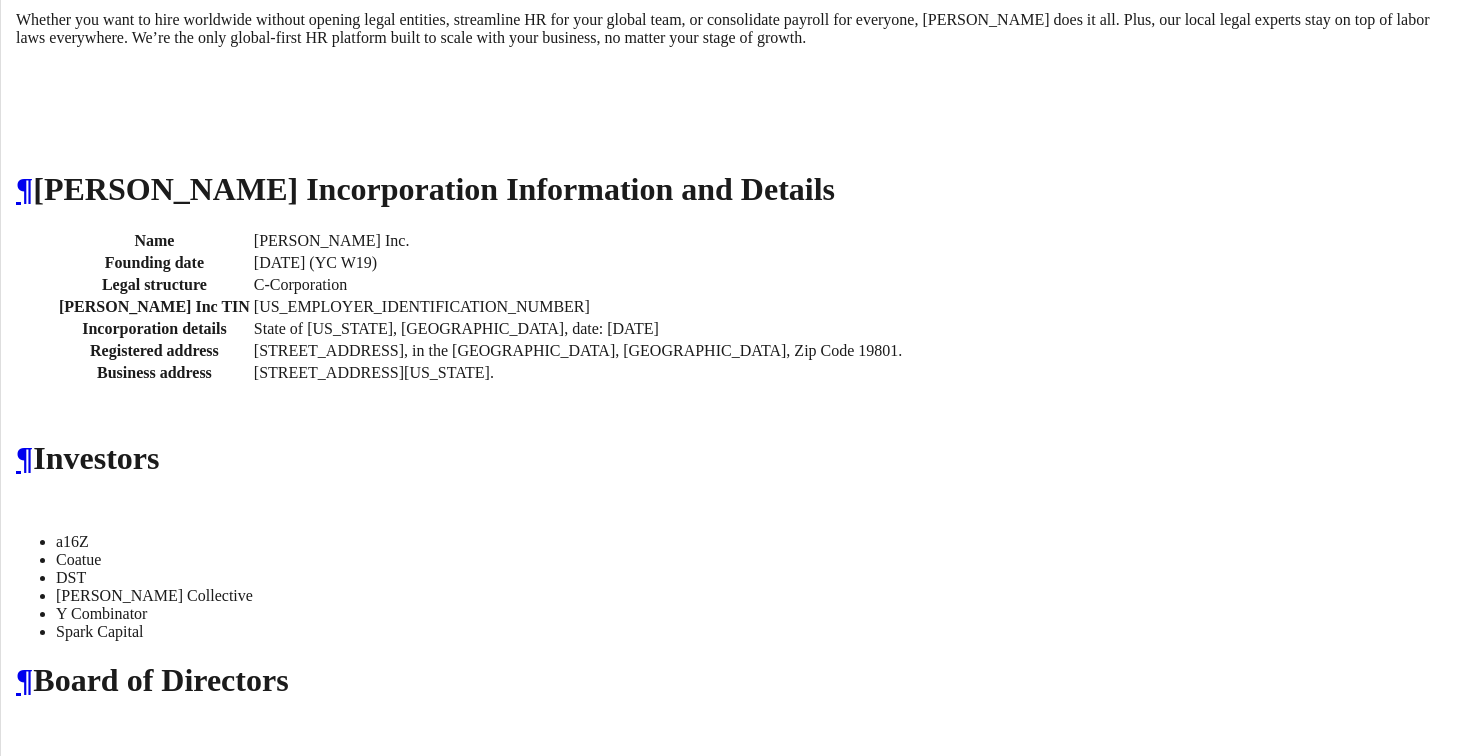 scroll, scrollTop: 621, scrollLeft: 0, axis: vertical 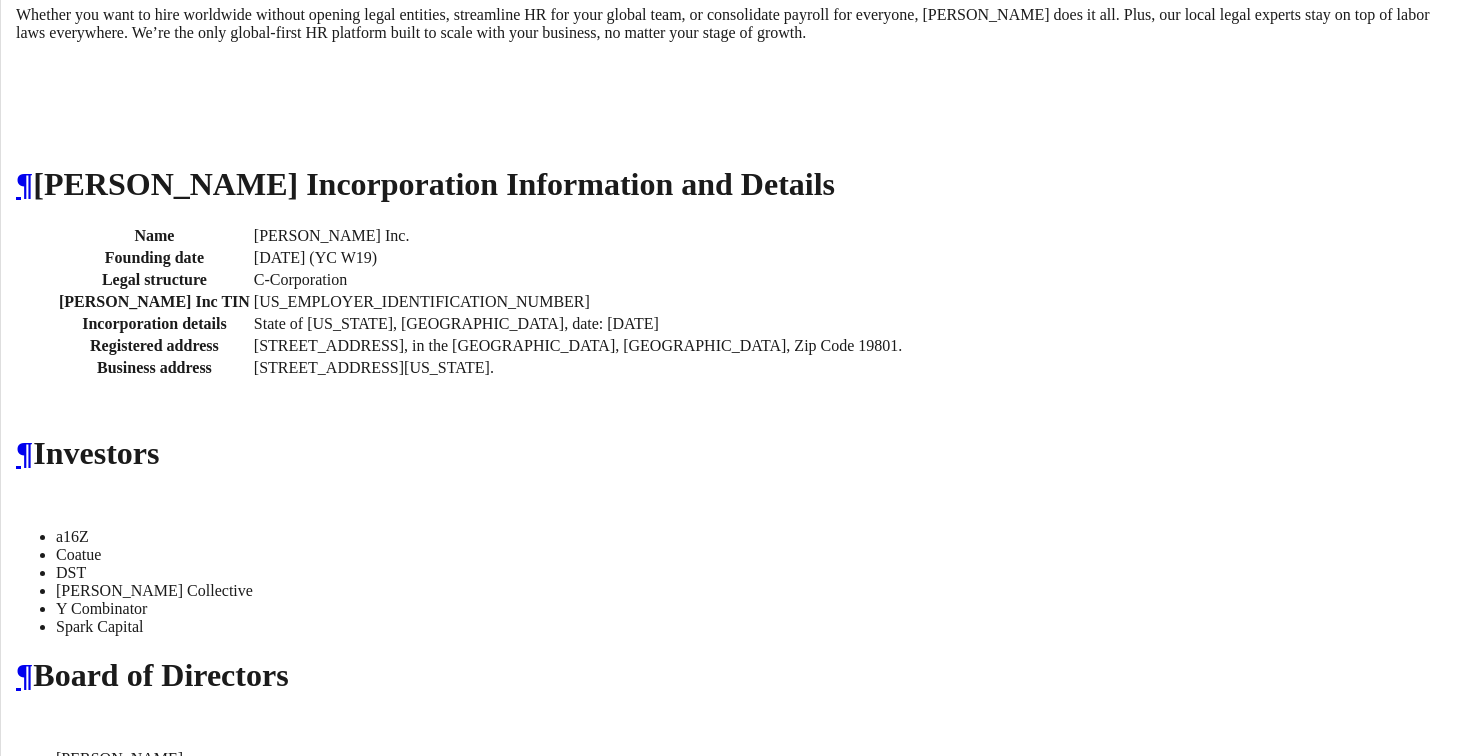 click on "State of [US_STATE], [GEOGRAPHIC_DATA], date: [DATE]" at bounding box center (578, 324) 